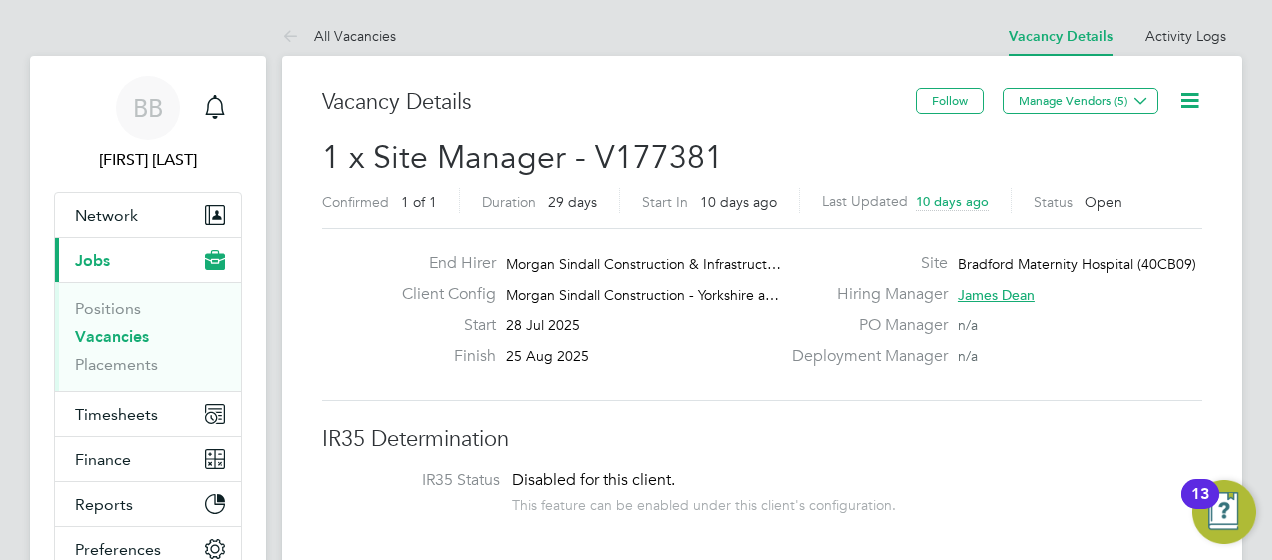 scroll, scrollTop: 0, scrollLeft: 0, axis: both 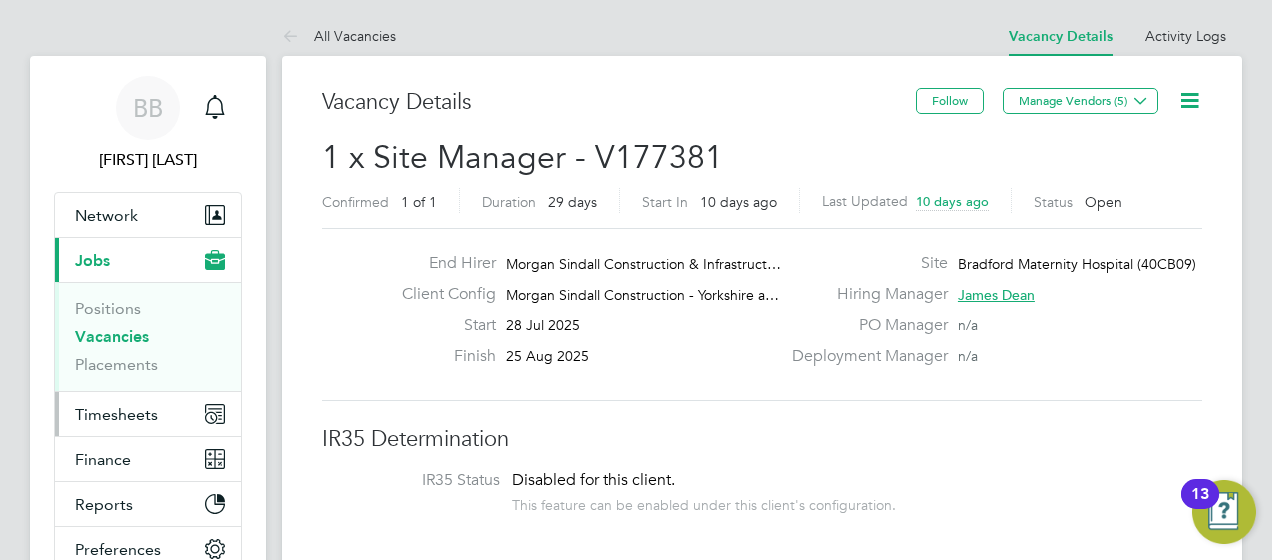 click on "Timesheets" at bounding box center (116, 414) 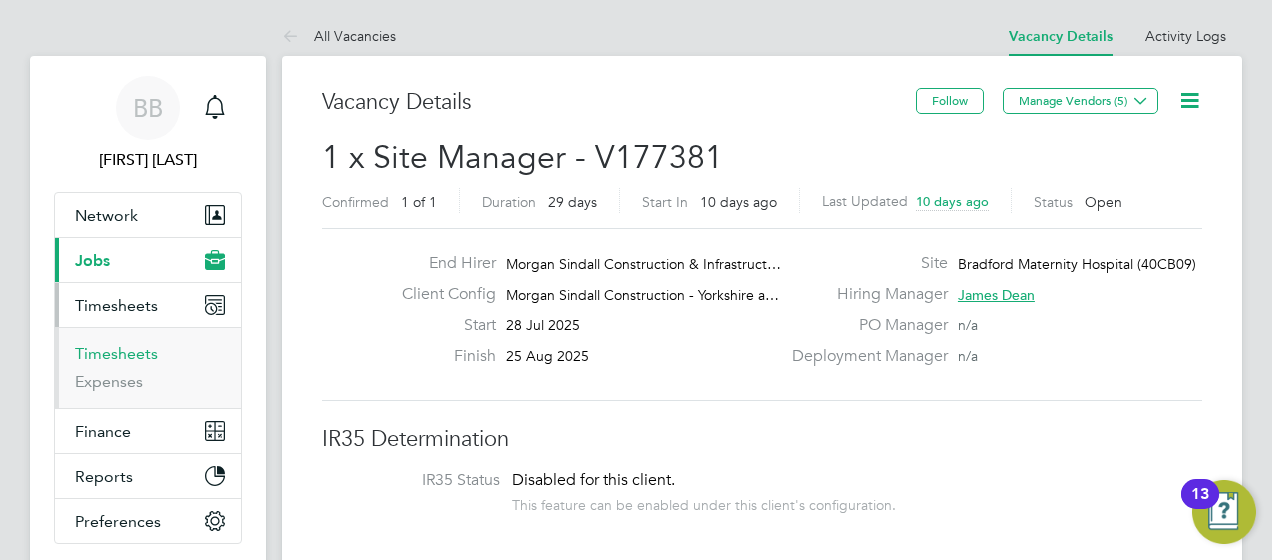 click on "Timesheets" at bounding box center [116, 353] 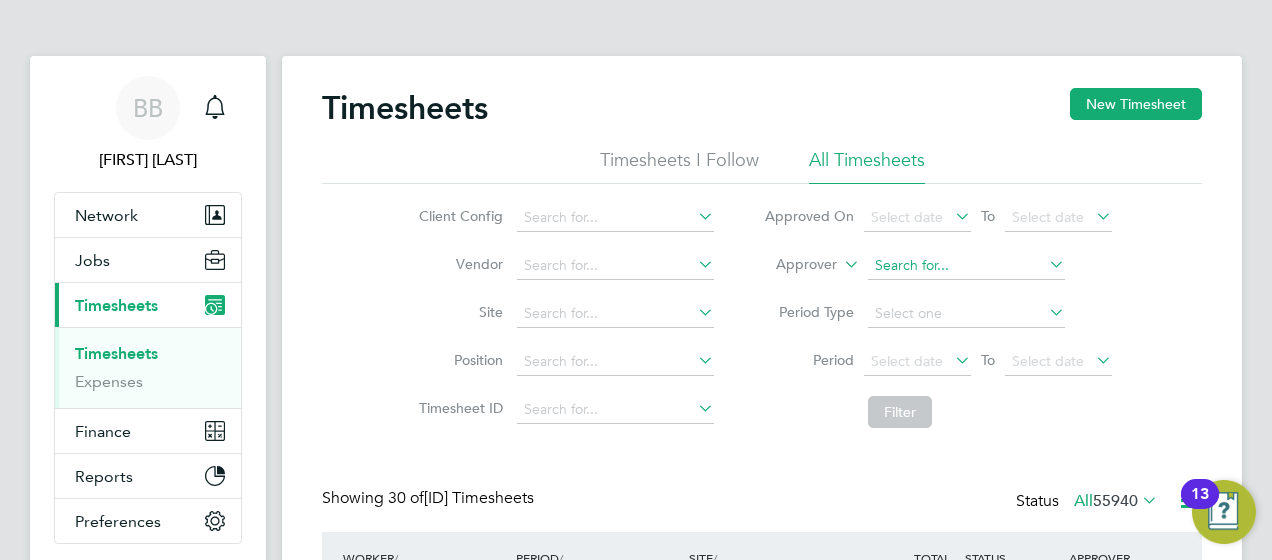 scroll, scrollTop: 10, scrollLeft: 10, axis: both 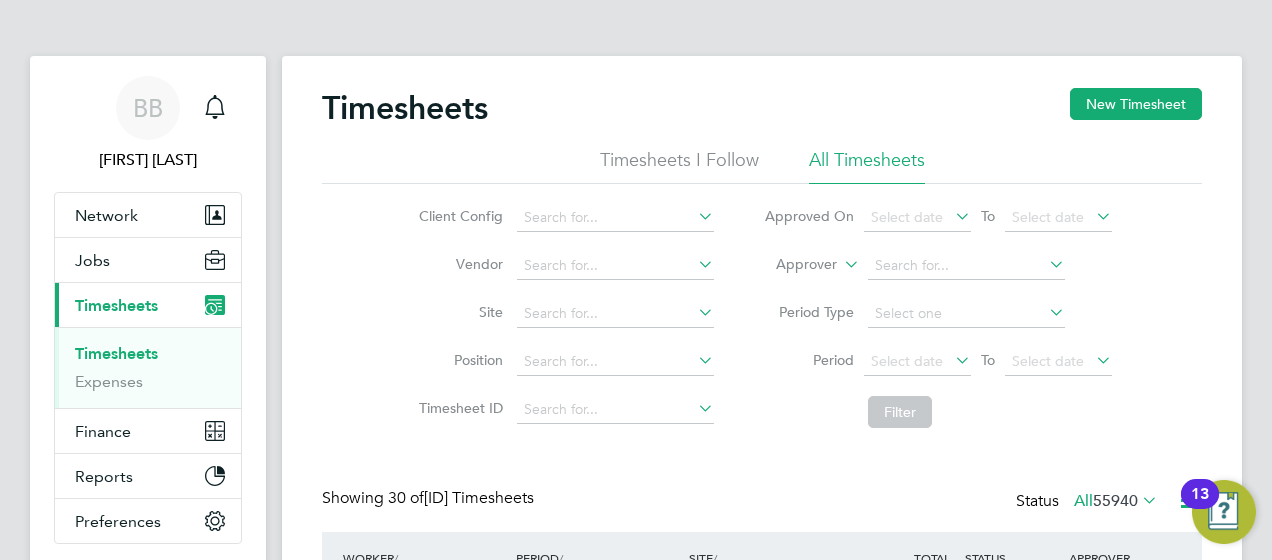 click 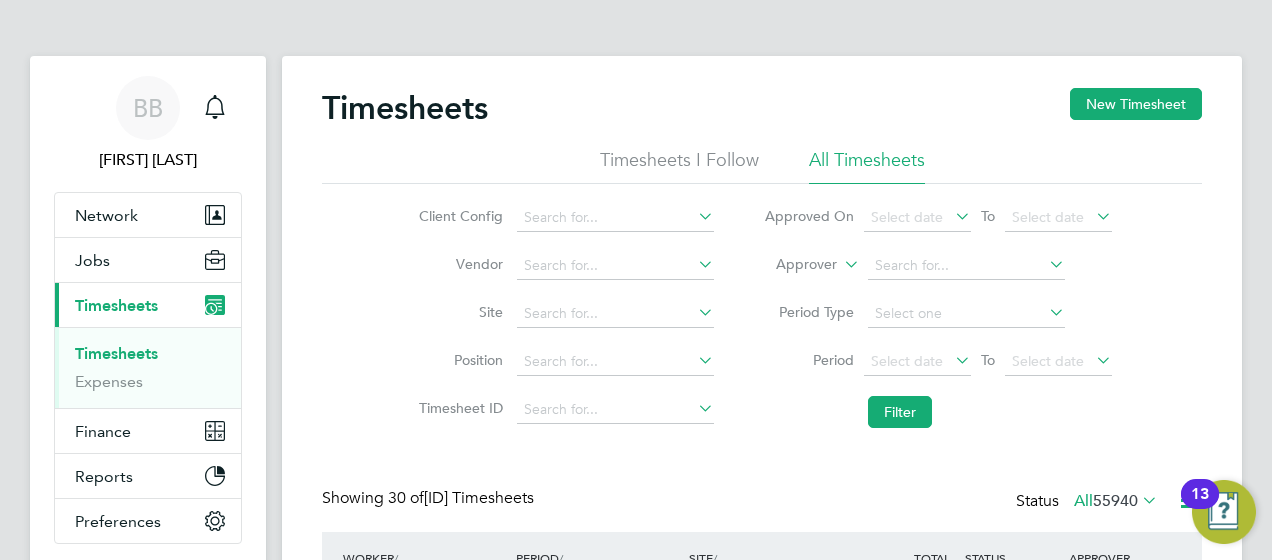 click on "Approver" 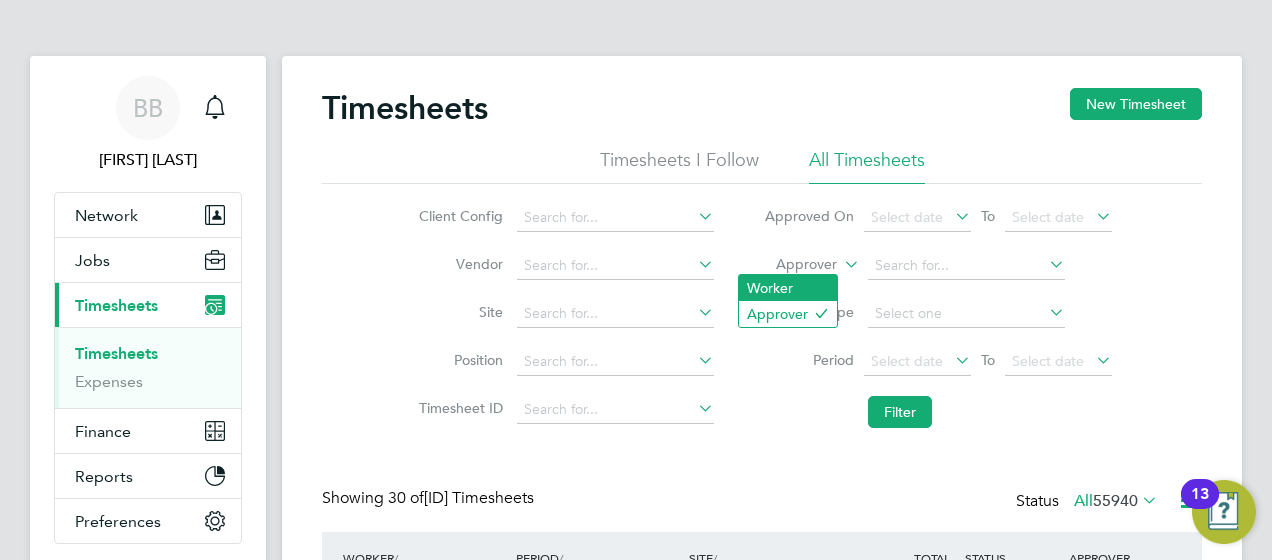 click on "Worker" 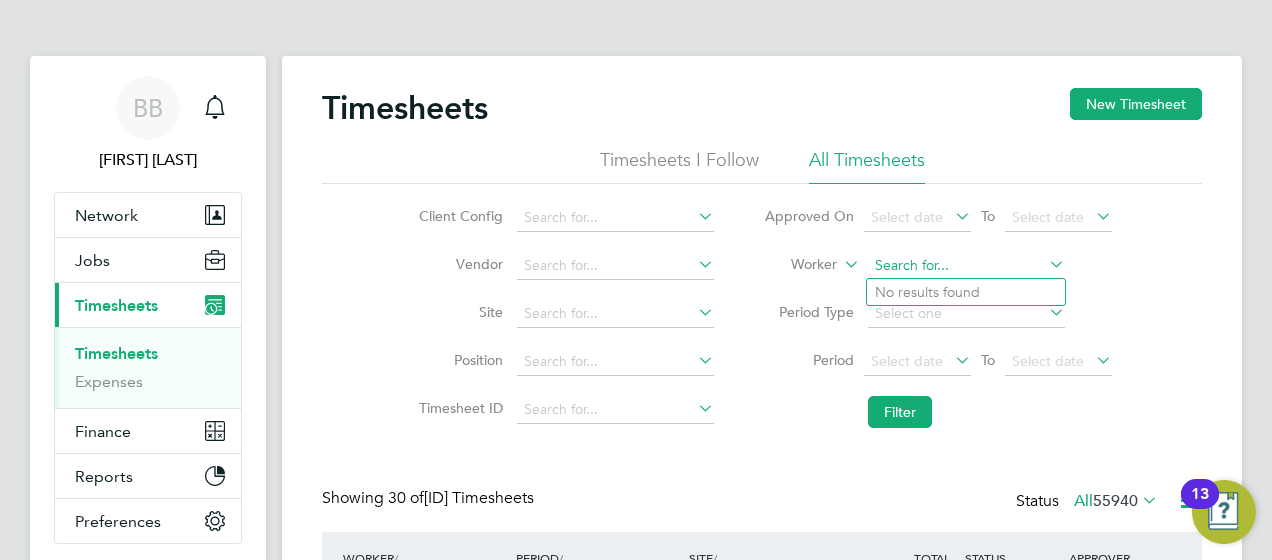 click 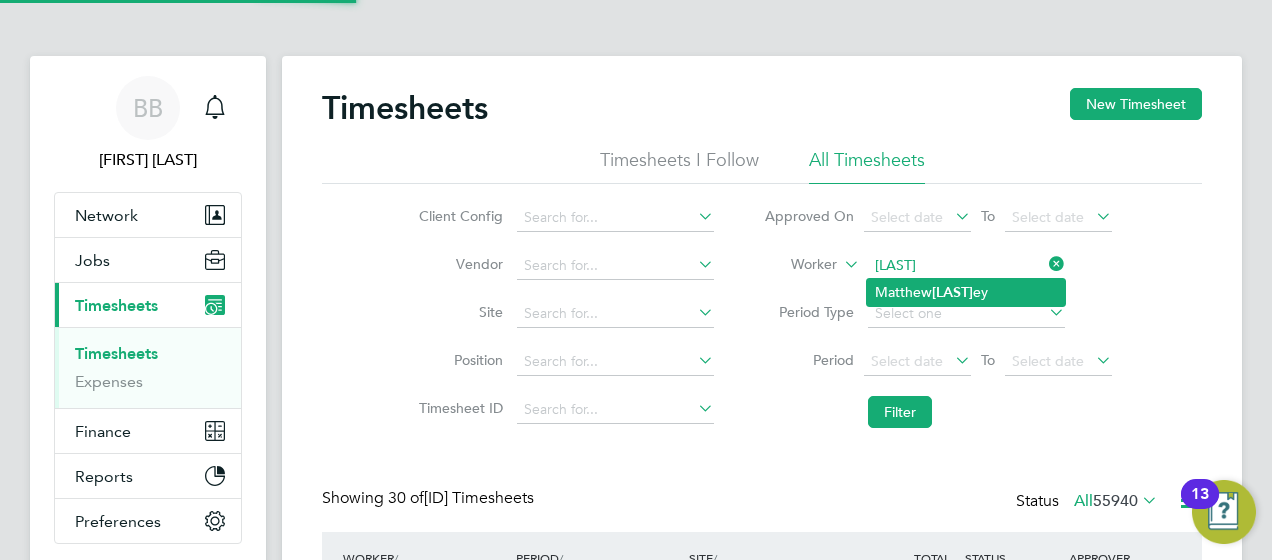 click on "Matthew  Braml ey" 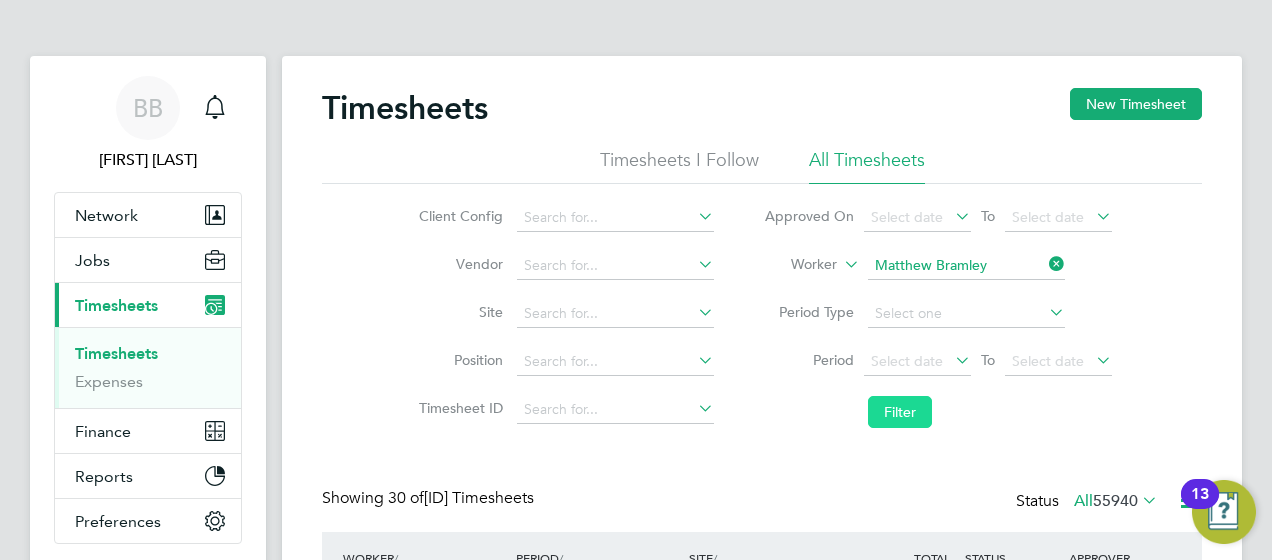 click on "Filter" 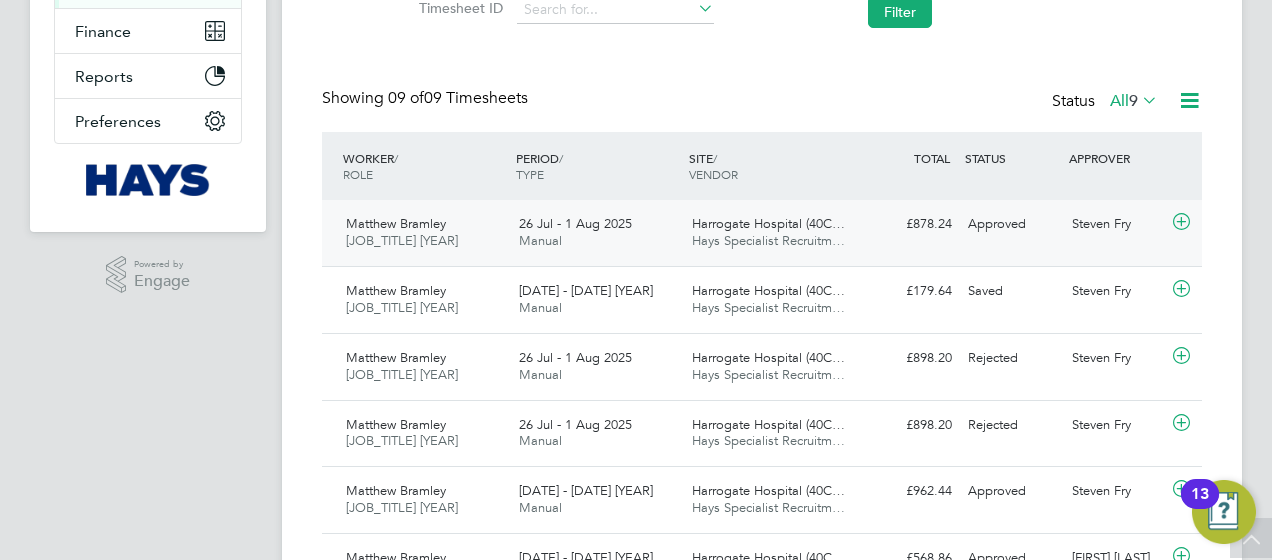 click on "Harrogate Hospital (40C… Hays Specialist Recruitm…" 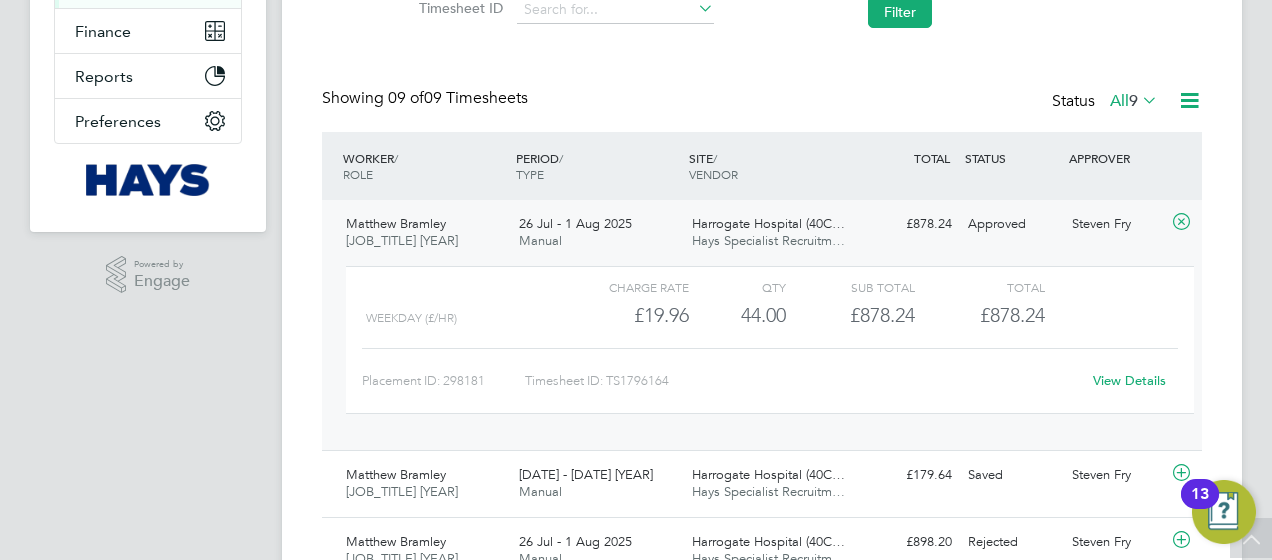 click on "View Details" 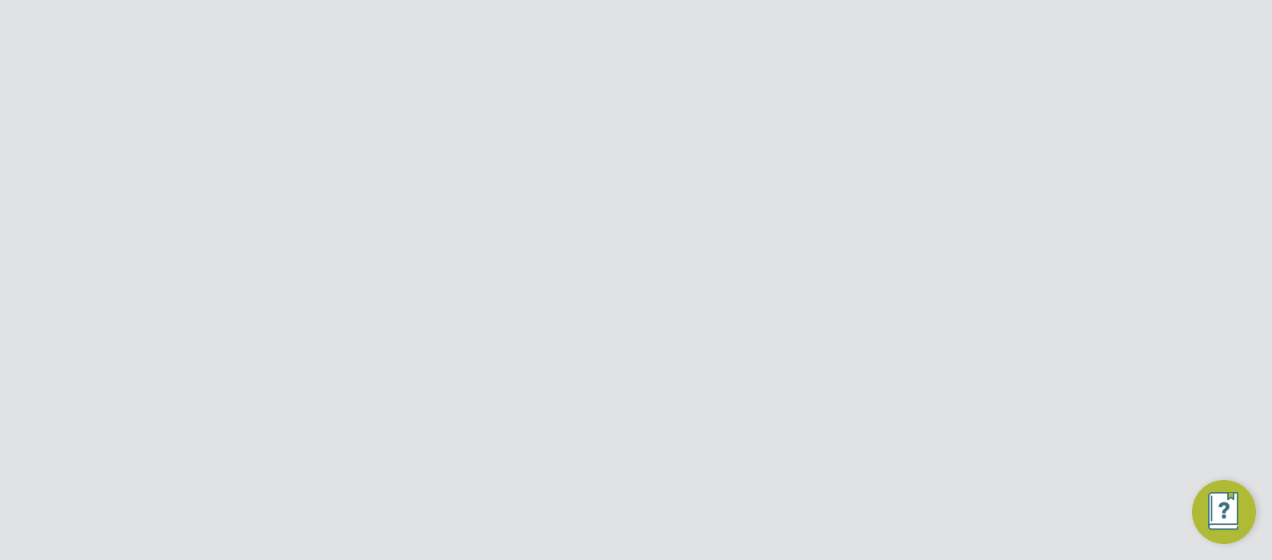 scroll, scrollTop: 0, scrollLeft: 0, axis: both 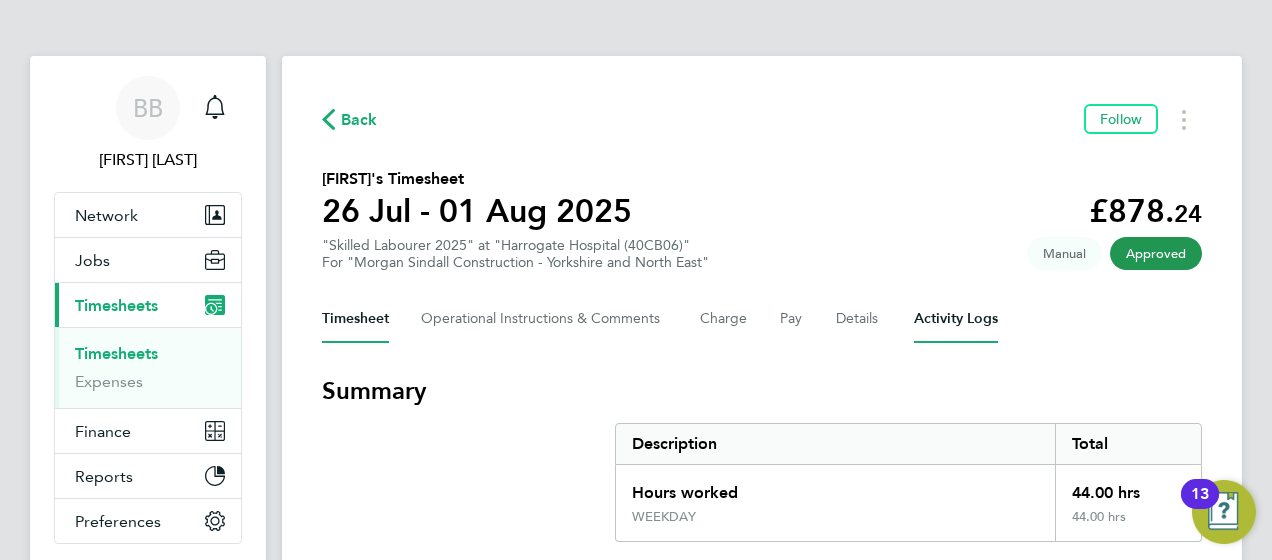 click on "Activity Logs" at bounding box center (956, 319) 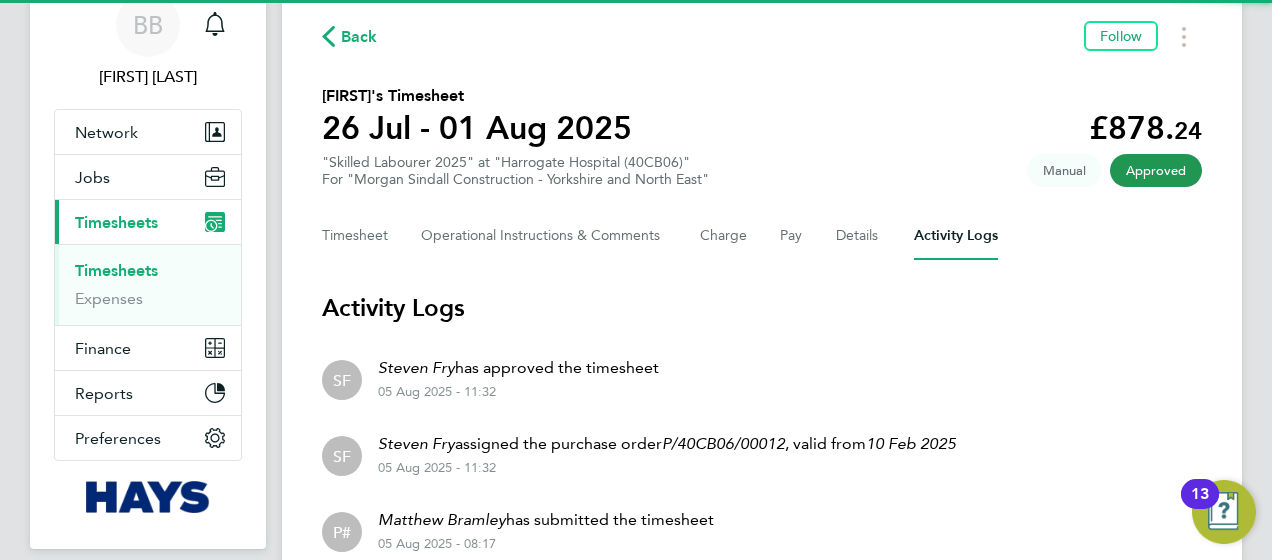 scroll, scrollTop: 200, scrollLeft: 0, axis: vertical 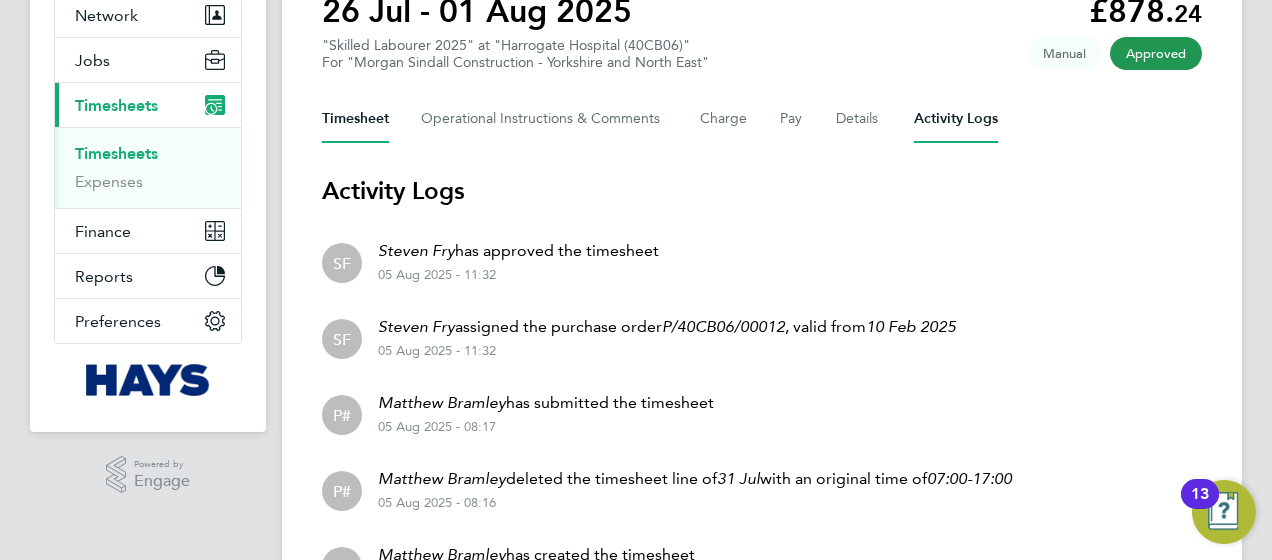 click on "Timesheet" at bounding box center [355, 119] 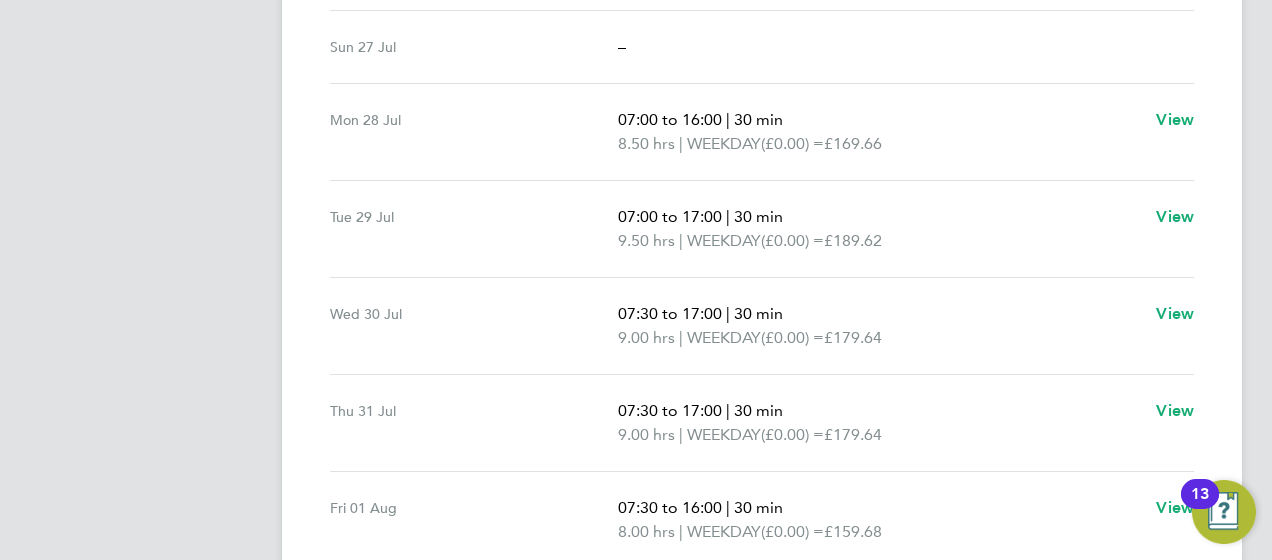 scroll, scrollTop: 800, scrollLeft: 0, axis: vertical 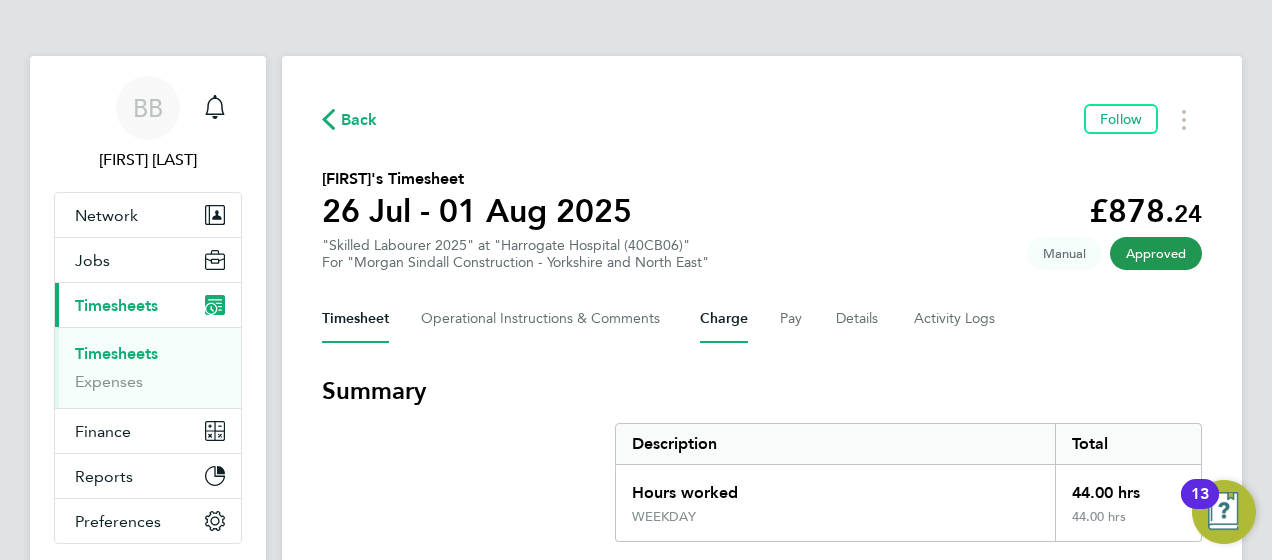click on "Charge" at bounding box center [724, 319] 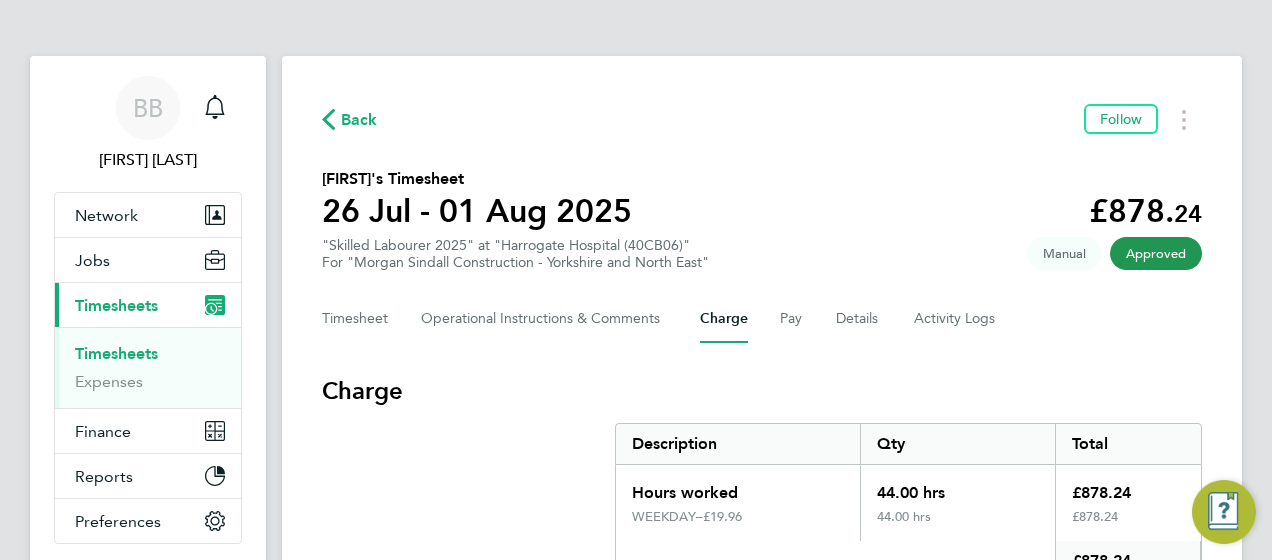 scroll, scrollTop: 155, scrollLeft: 0, axis: vertical 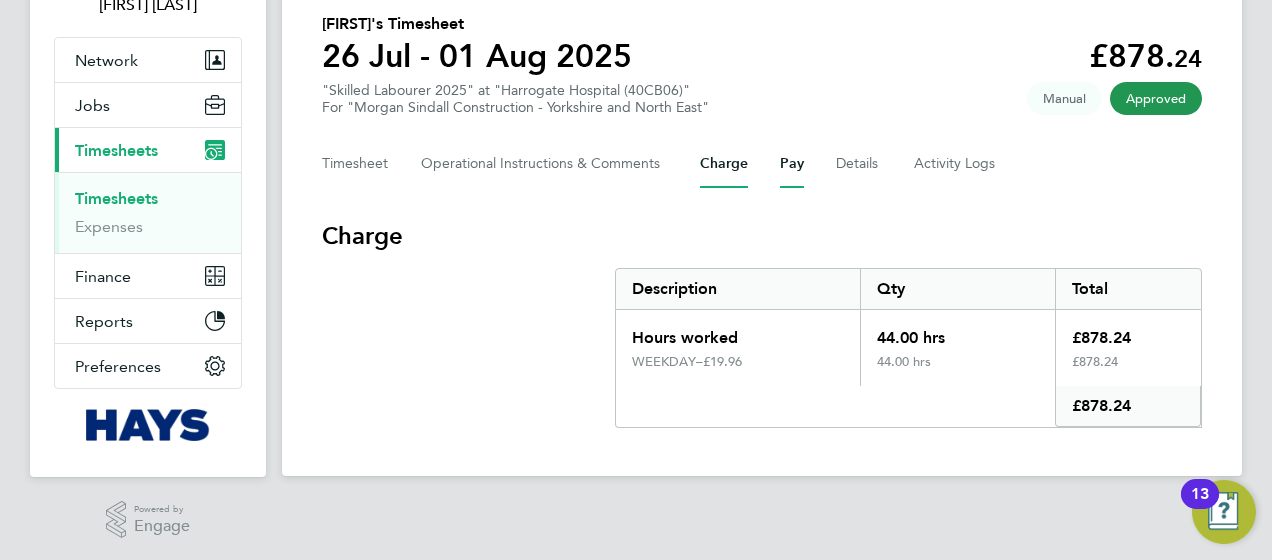 click on "Pay" at bounding box center [792, 164] 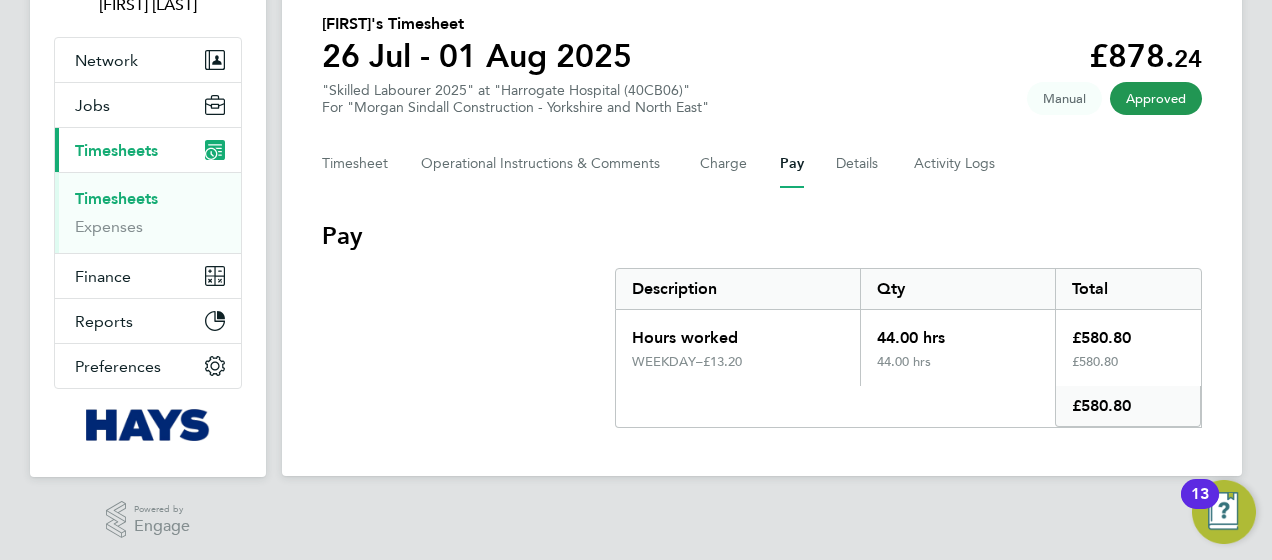 scroll, scrollTop: 0, scrollLeft: 0, axis: both 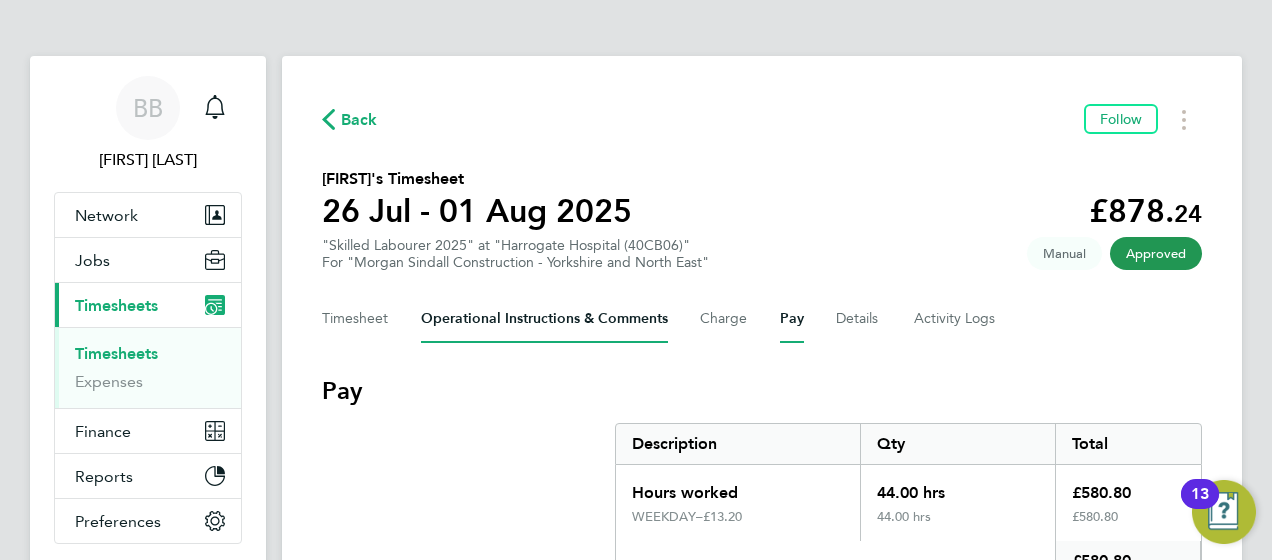 click on "Operational Instructions & Comments" at bounding box center [544, 319] 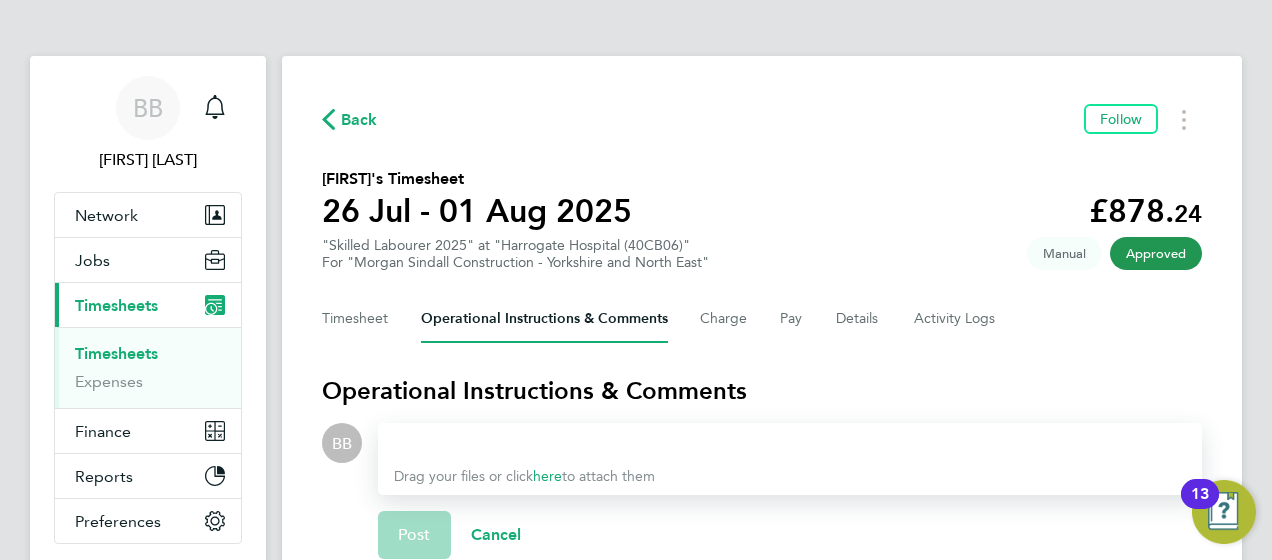 click on "Timesheet   Operational Instructions & Comments   Charge   Pay   Details   Activity Logs" 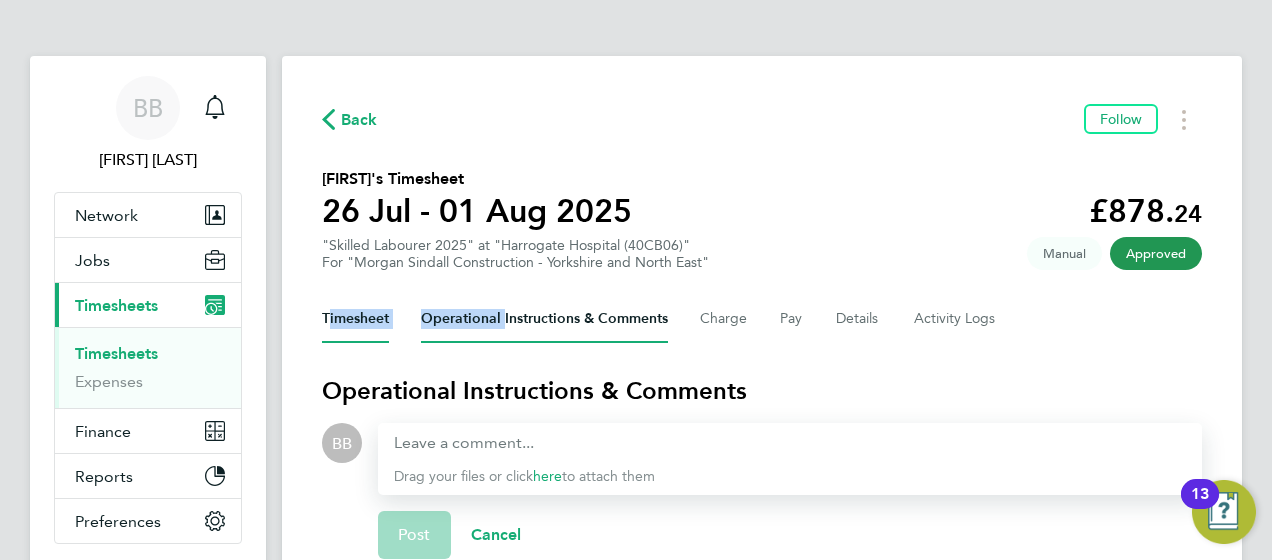 click on "Timesheet   Operational Instructions & Comments   Charge   Pay   Details   Activity Logs" 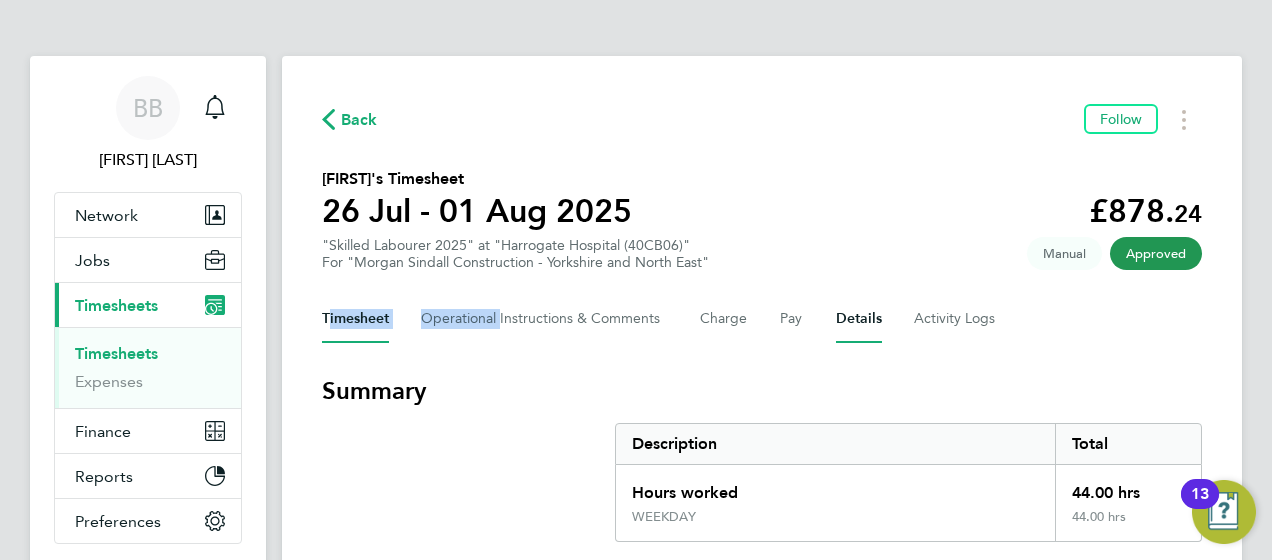 drag, startPoint x: 870, startPoint y: 319, endPoint x: 863, endPoint y: 310, distance: 11.401754 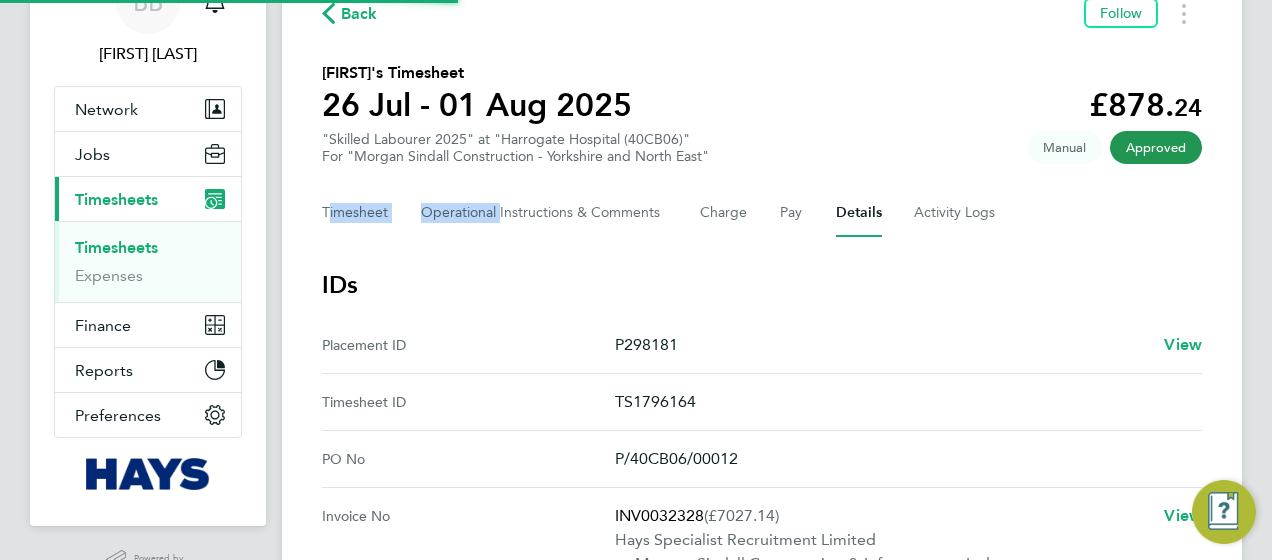 scroll, scrollTop: 200, scrollLeft: 0, axis: vertical 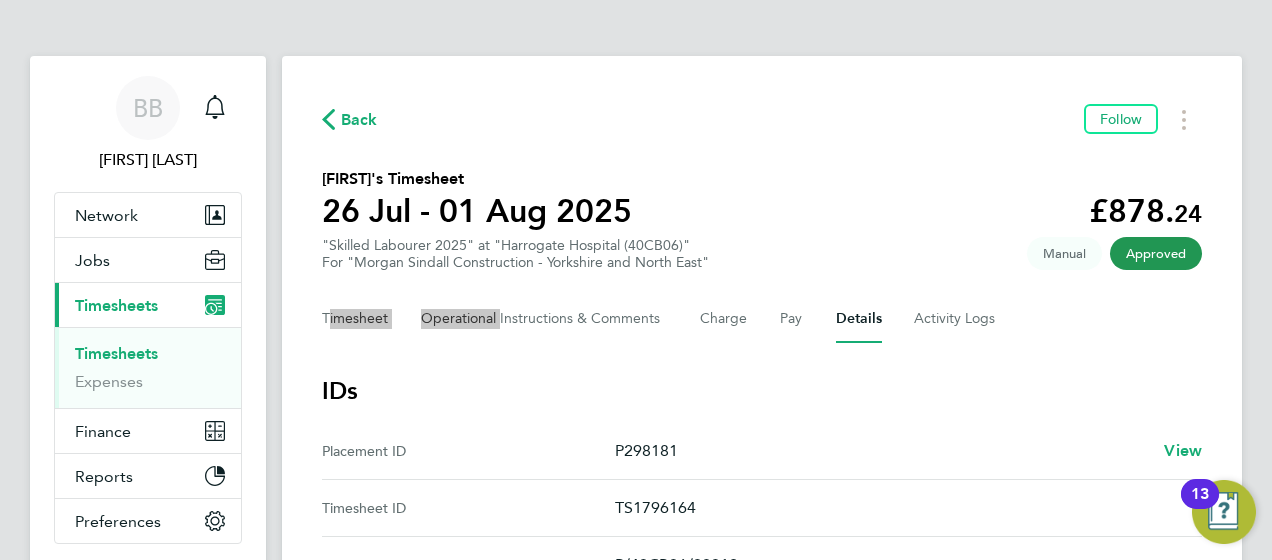 click on "Timesheets" at bounding box center [150, 358] 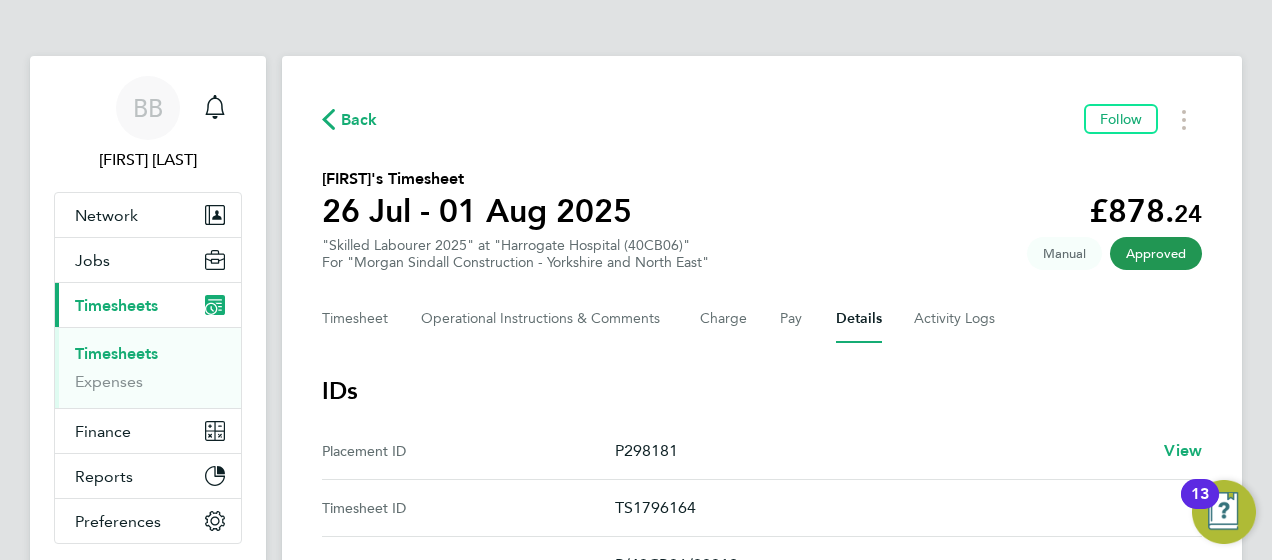 click on "Timesheets" at bounding box center [116, 353] 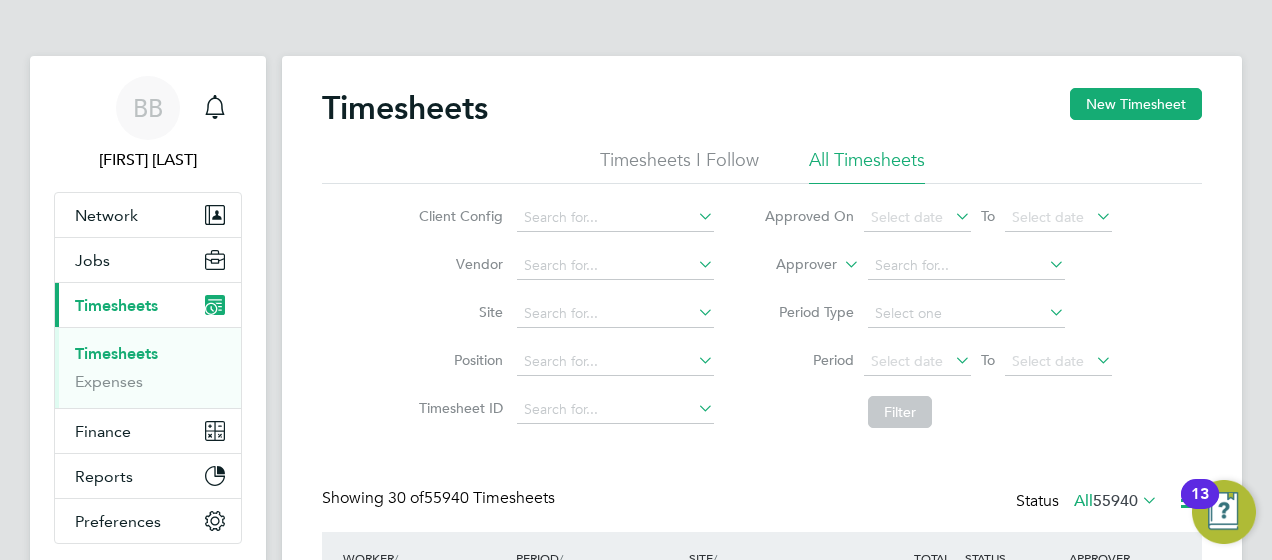 scroll, scrollTop: 10, scrollLeft: 10, axis: both 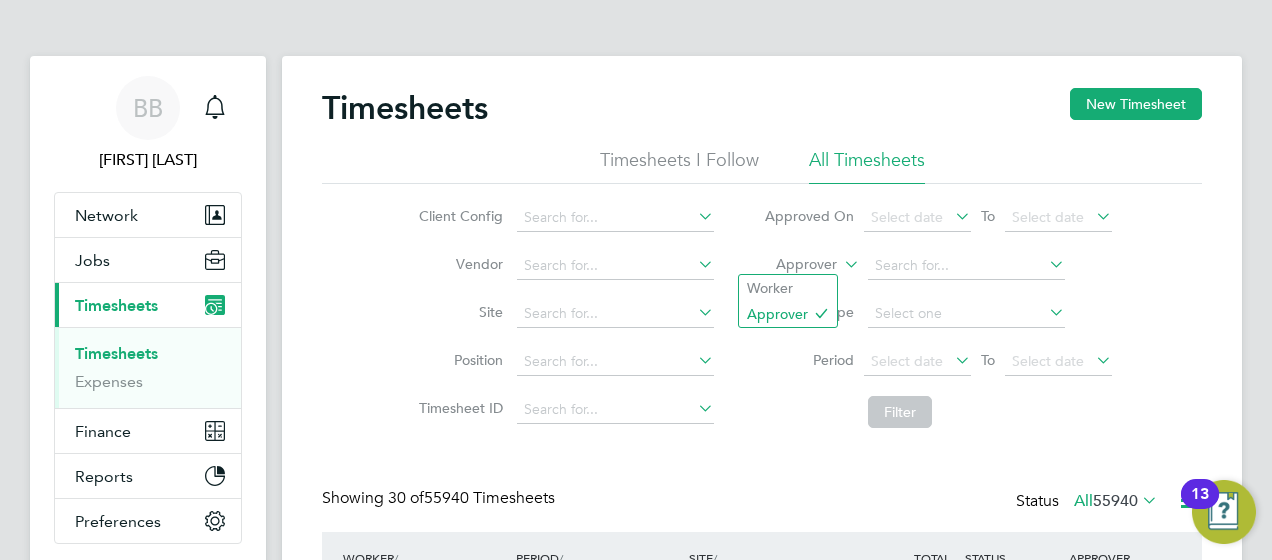 click 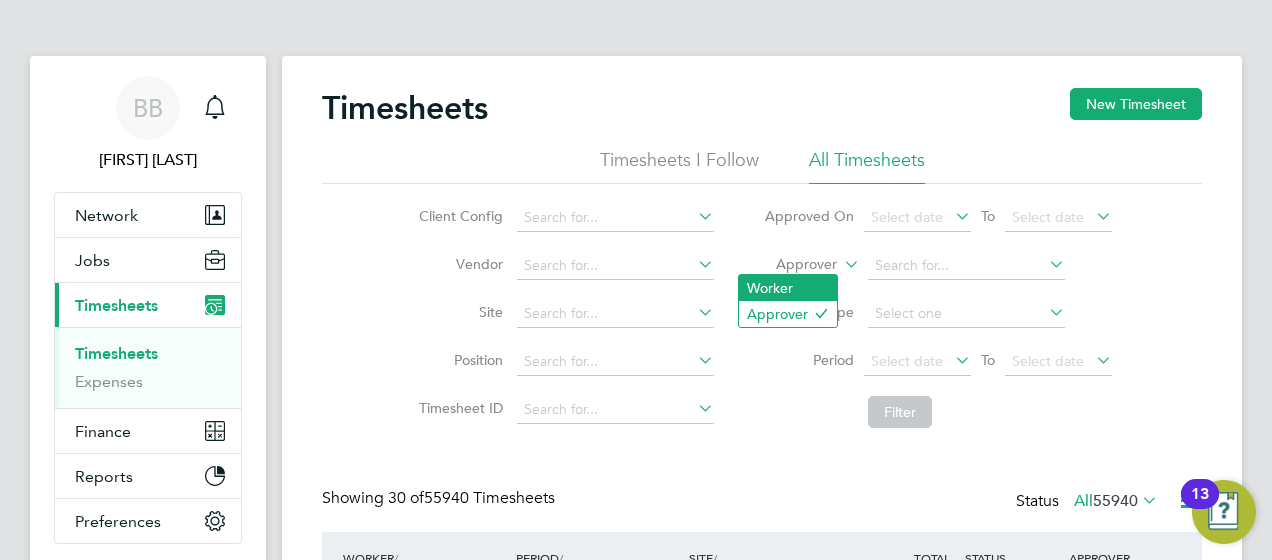 click on "Worker" 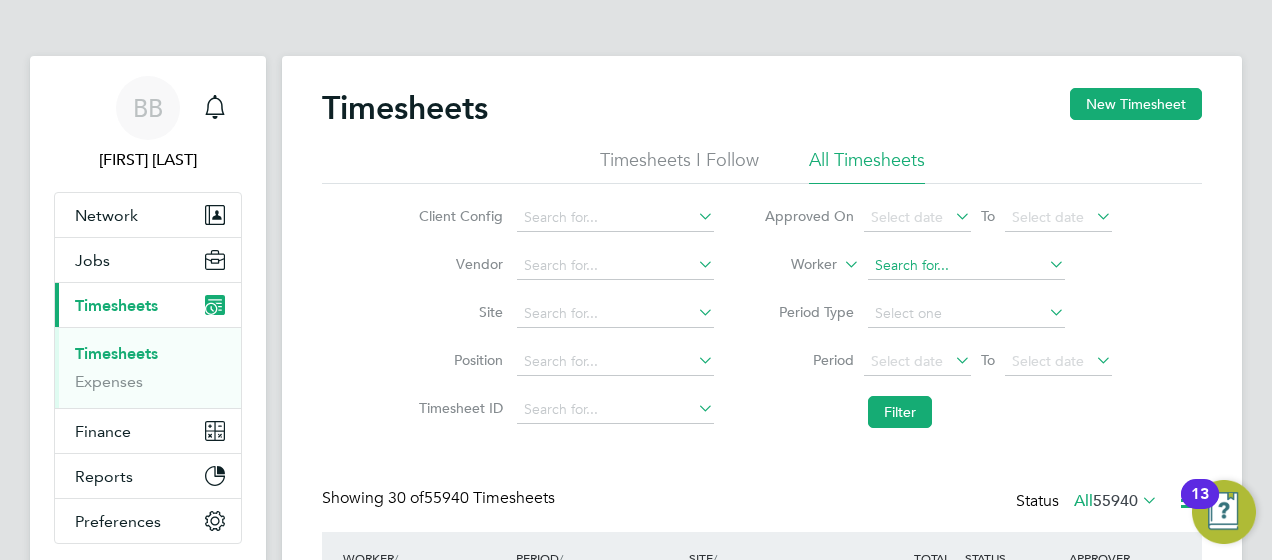 click 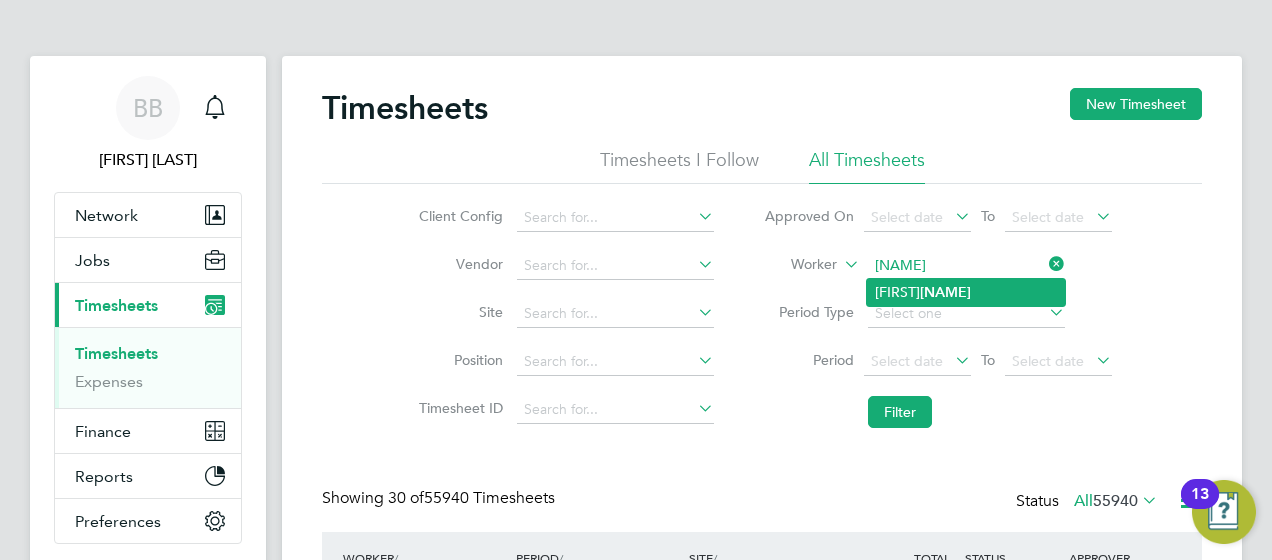 click on "[NAME]" 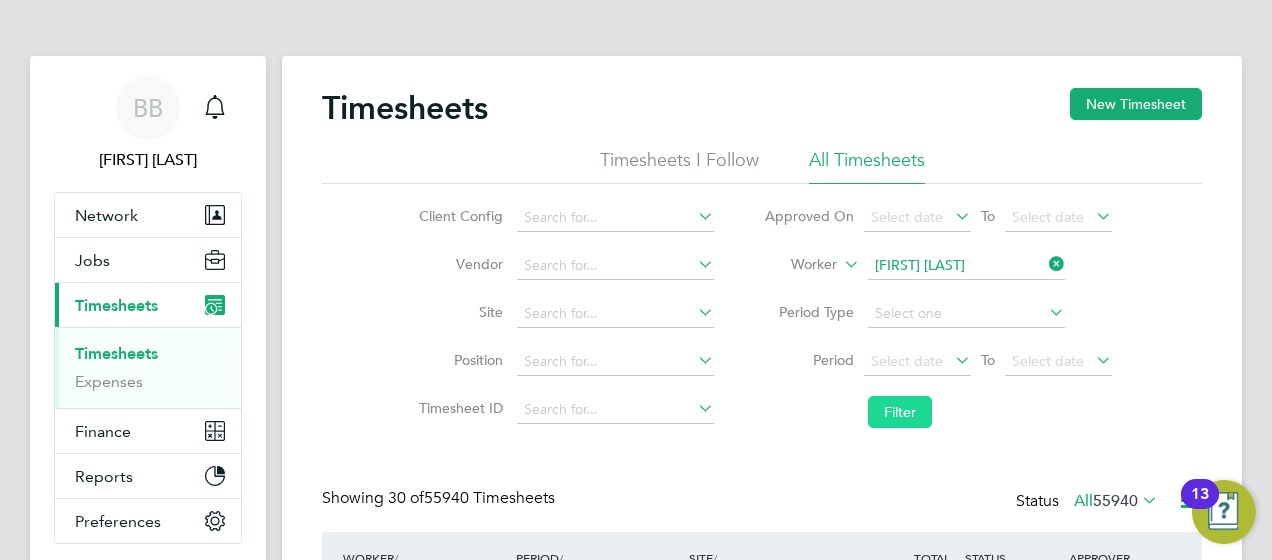 click on "Filter" 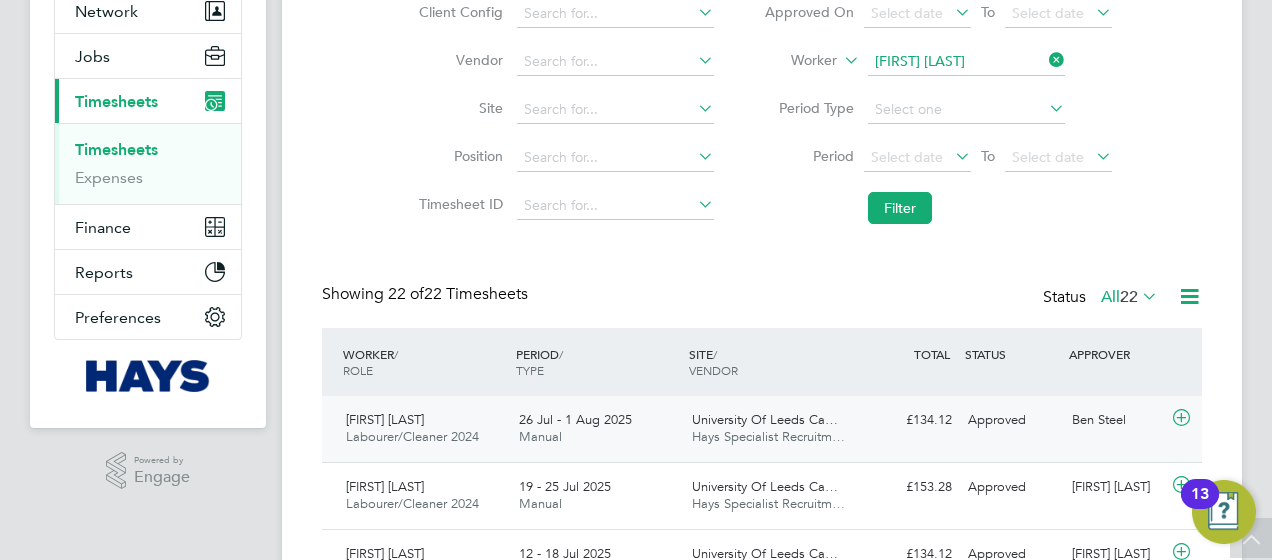 click on "£134.12 Approved" 